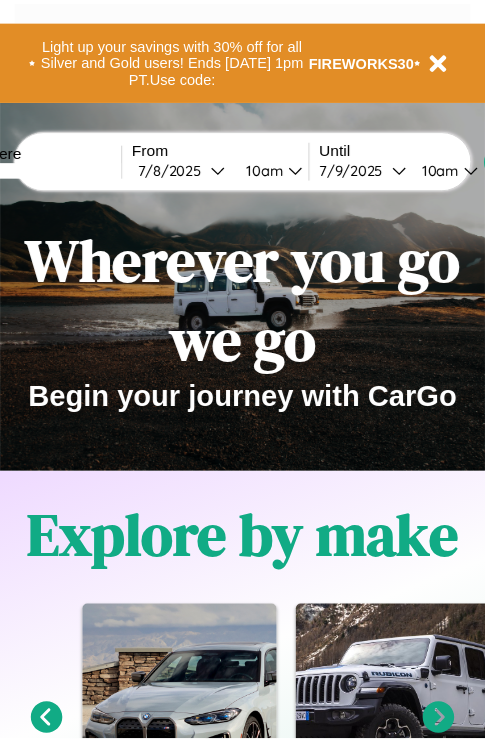 scroll, scrollTop: 0, scrollLeft: 0, axis: both 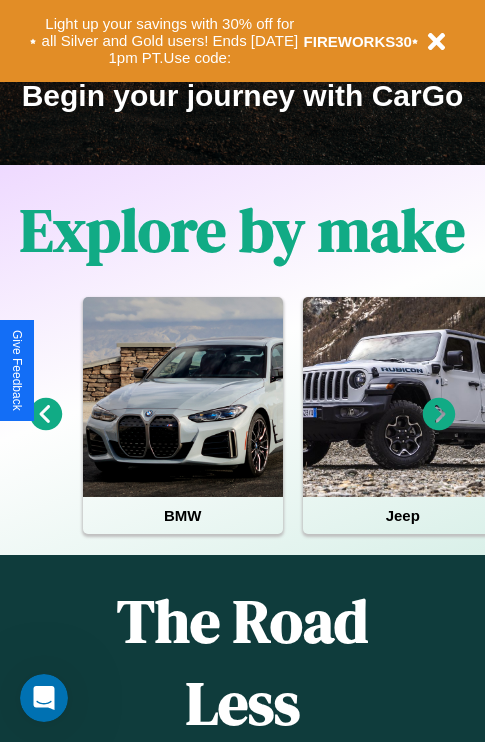 click 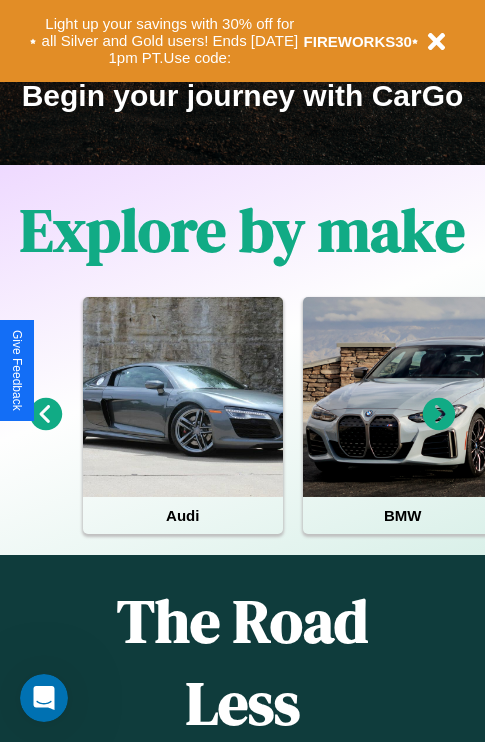 click 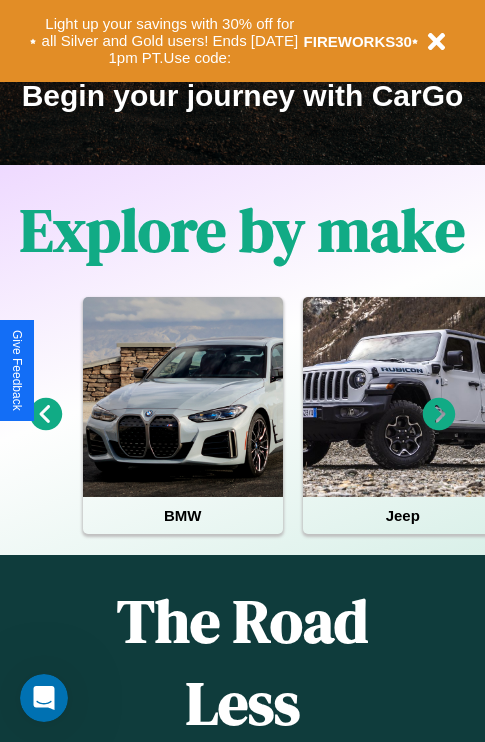 click 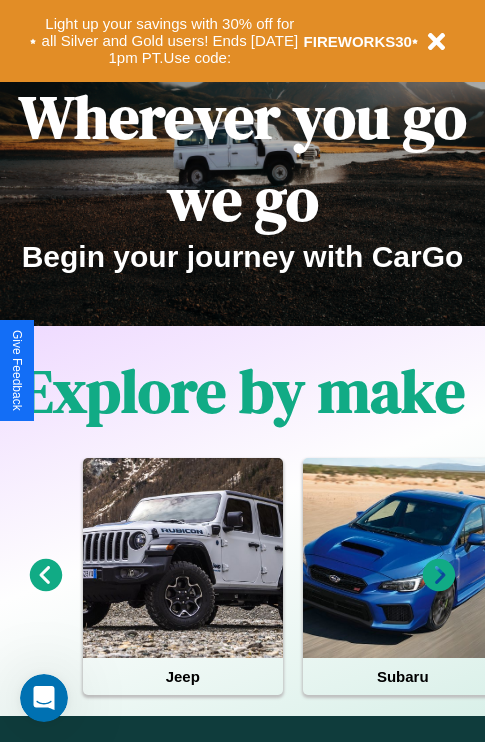 scroll, scrollTop: 0, scrollLeft: 0, axis: both 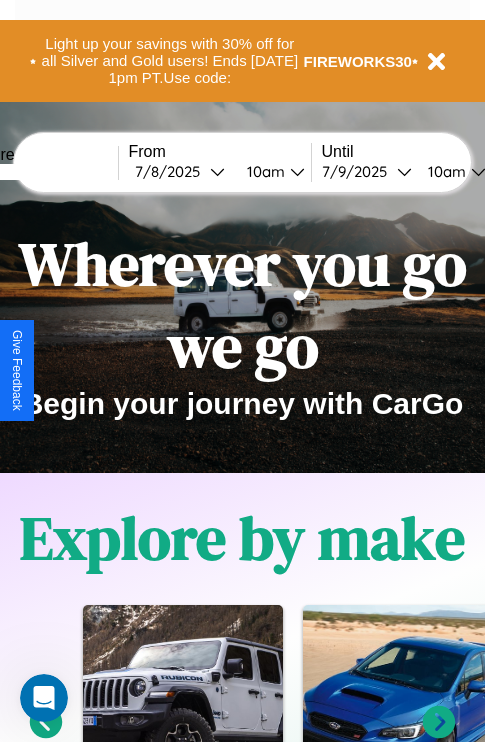 click at bounding box center [43, 172] 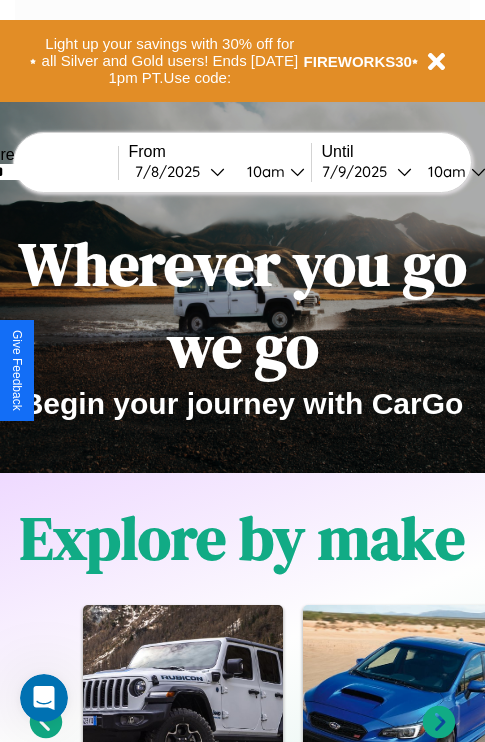 type on "******" 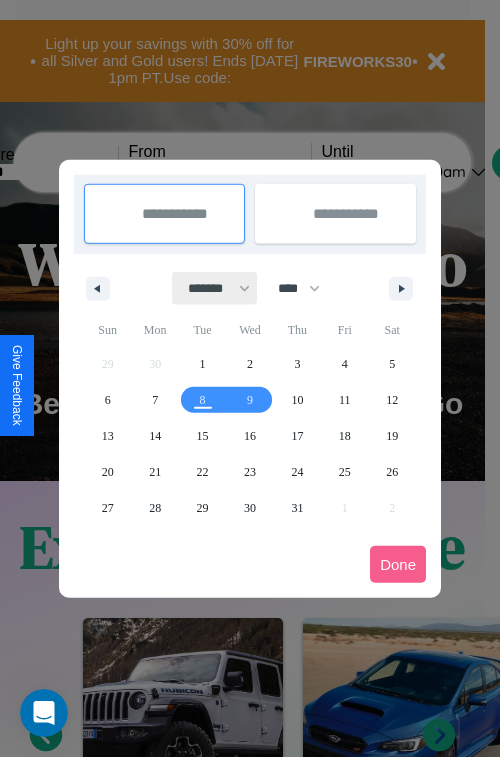 click on "******* ******** ***** ***** *** **** **** ****** ********* ******* ******** ********" at bounding box center [215, 288] 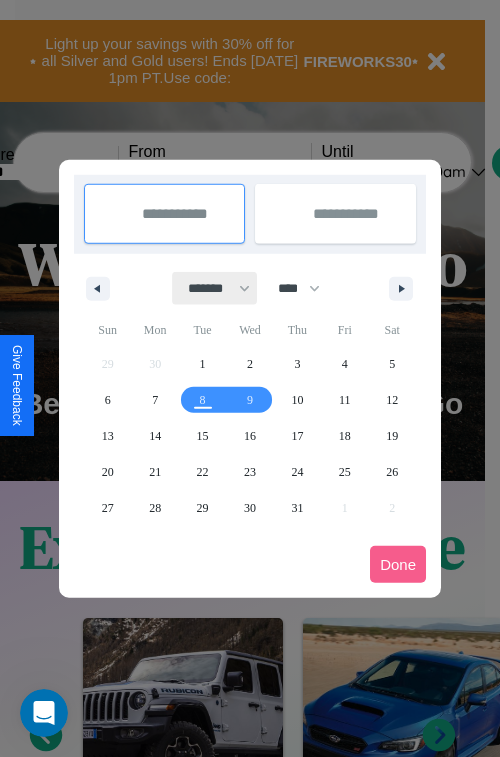 select on "*" 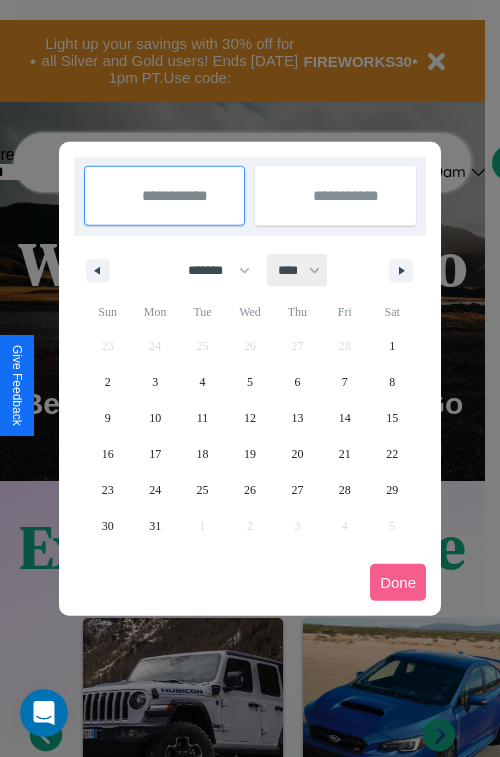 click on "**** **** **** **** **** **** **** **** **** **** **** **** **** **** **** **** **** **** **** **** **** **** **** **** **** **** **** **** **** **** **** **** **** **** **** **** **** **** **** **** **** **** **** **** **** **** **** **** **** **** **** **** **** **** **** **** **** **** **** **** **** **** **** **** **** **** **** **** **** **** **** **** **** **** **** **** **** **** **** **** **** **** **** **** **** **** **** **** **** **** **** **** **** **** **** **** **** **** **** **** **** **** **** **** **** **** **** **** **** **** **** **** **** **** **** **** **** **** **** **** ****" at bounding box center (298, 270) 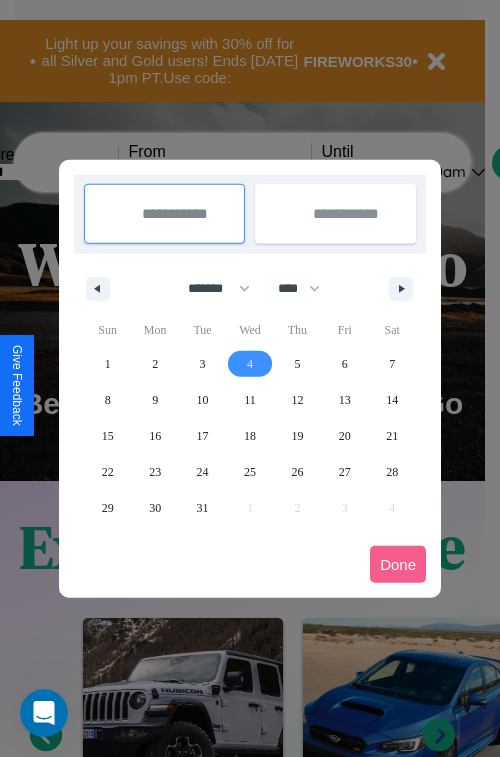 click on "4" at bounding box center [250, 364] 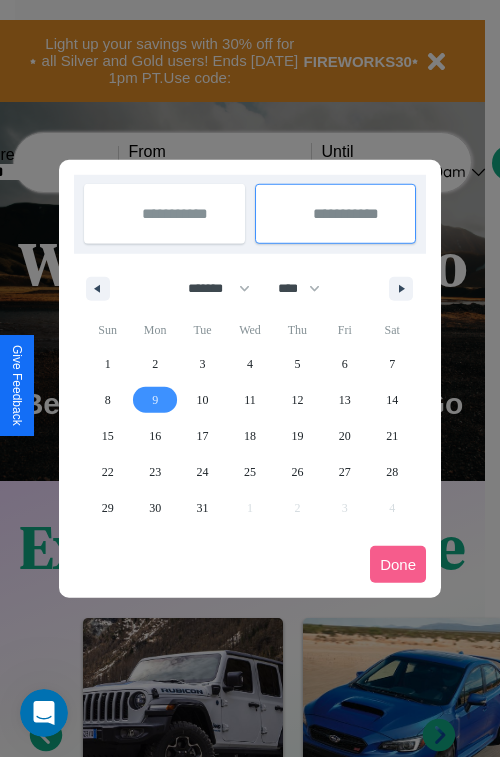 click on "9" at bounding box center (155, 400) 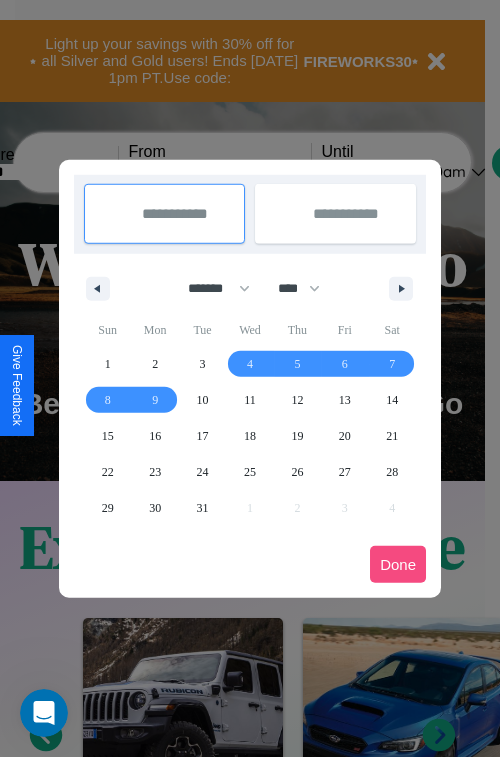 click on "Done" at bounding box center (398, 564) 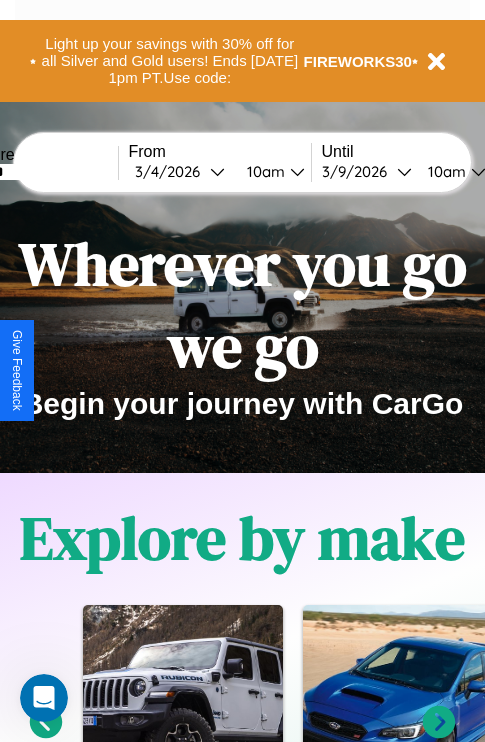 scroll, scrollTop: 0, scrollLeft: 68, axis: horizontal 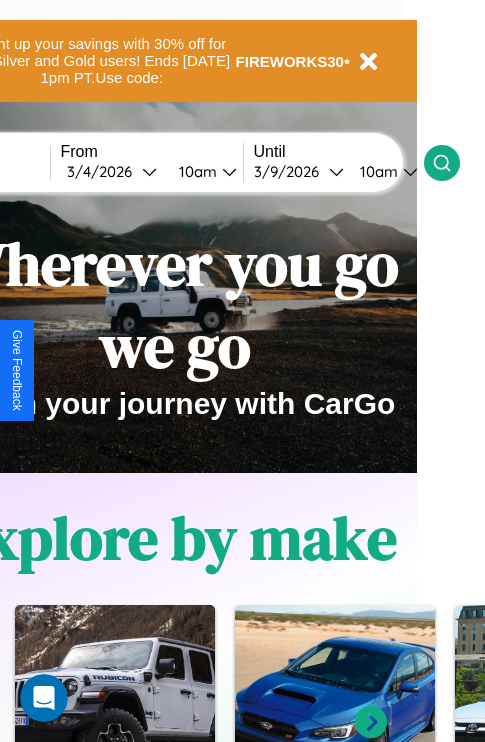 click 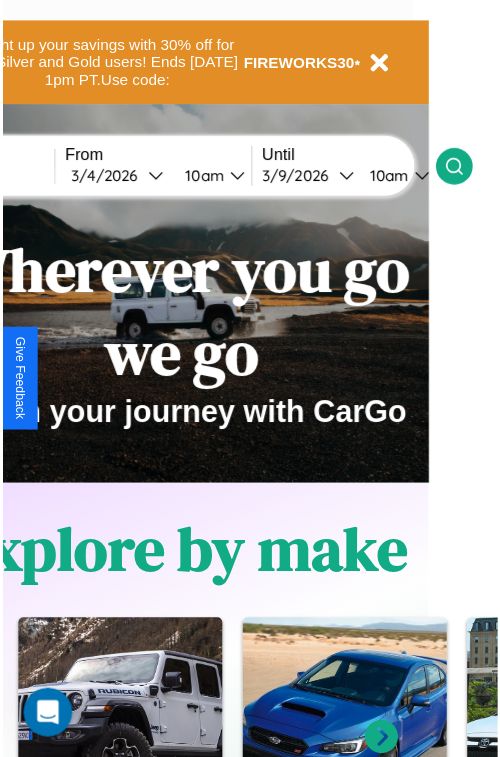 scroll, scrollTop: 0, scrollLeft: 0, axis: both 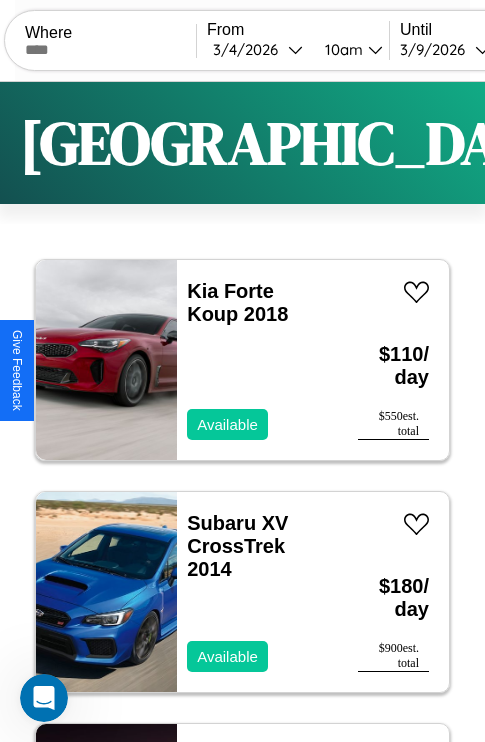 click on "Filters" at bounding box center (640, 143) 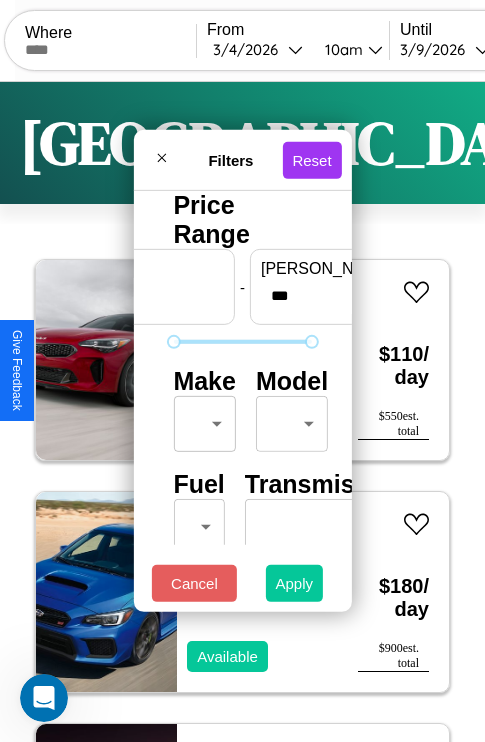 click on "Apply" at bounding box center (295, 583) 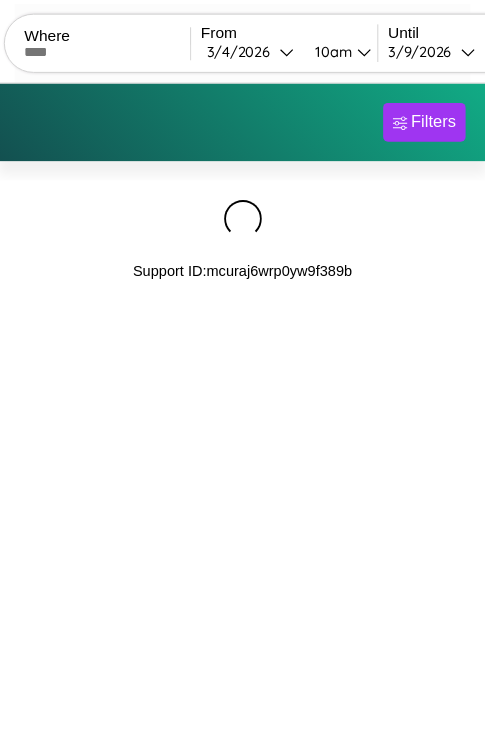 scroll, scrollTop: 0, scrollLeft: 0, axis: both 